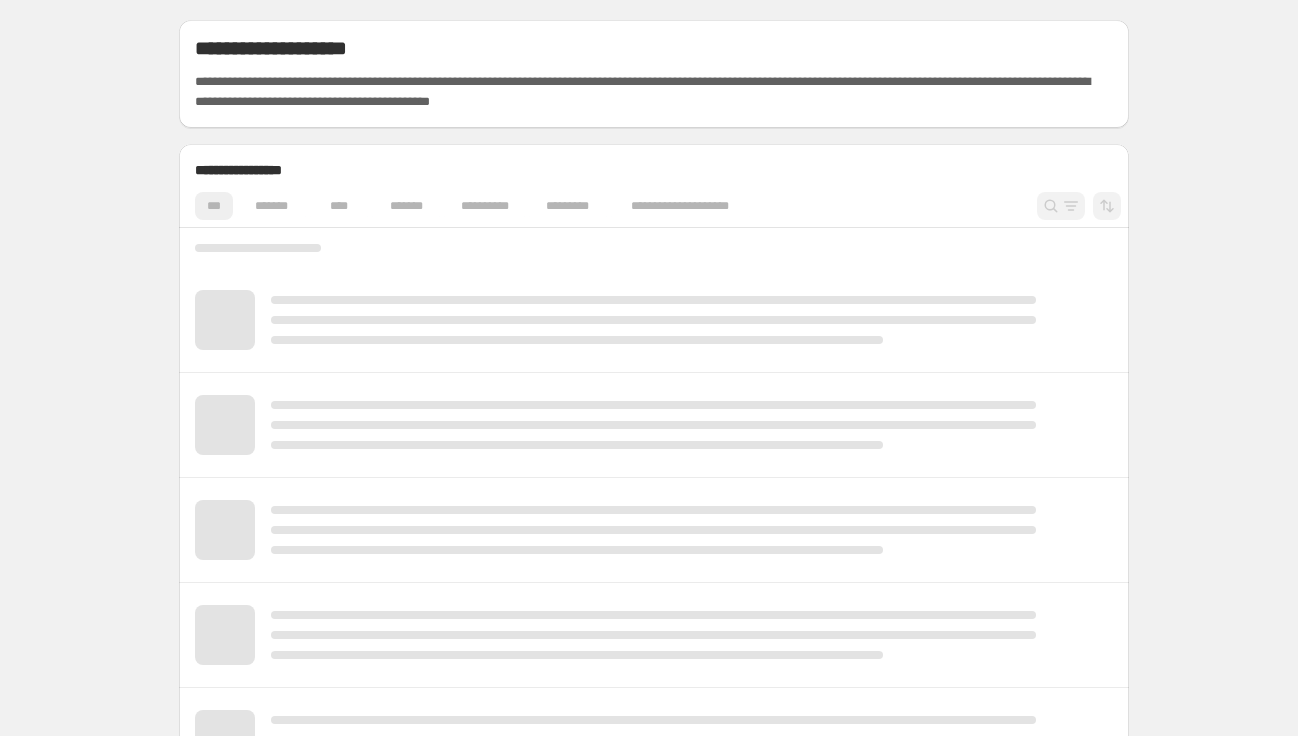 scroll, scrollTop: 0, scrollLeft: 0, axis: both 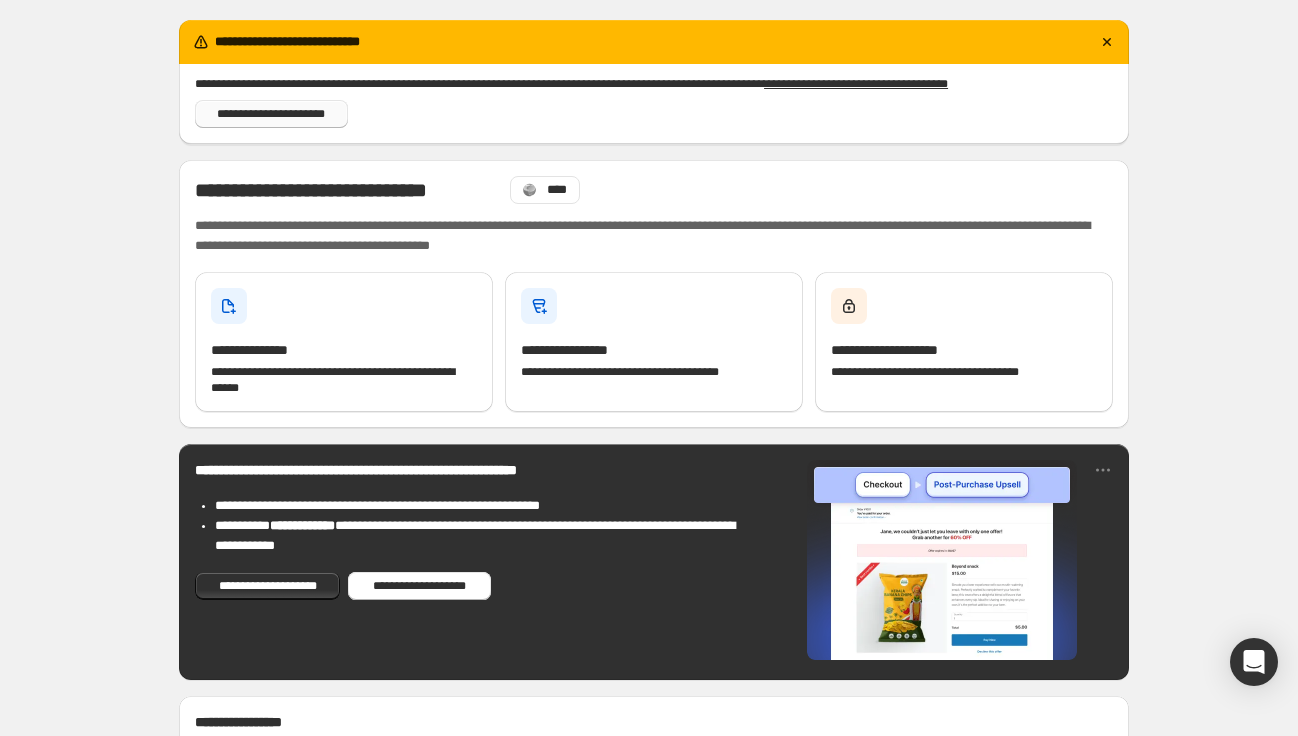 click on "**********" at bounding box center (271, 114) 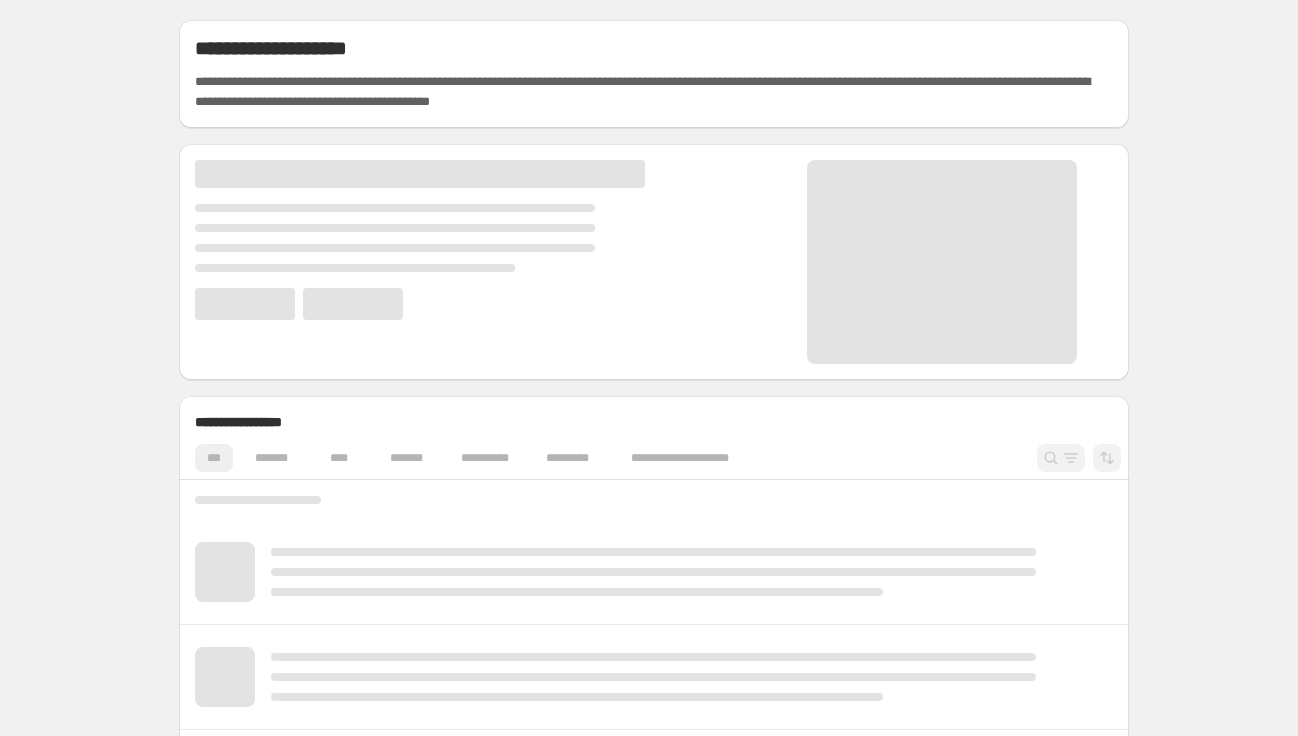 scroll, scrollTop: 0, scrollLeft: 0, axis: both 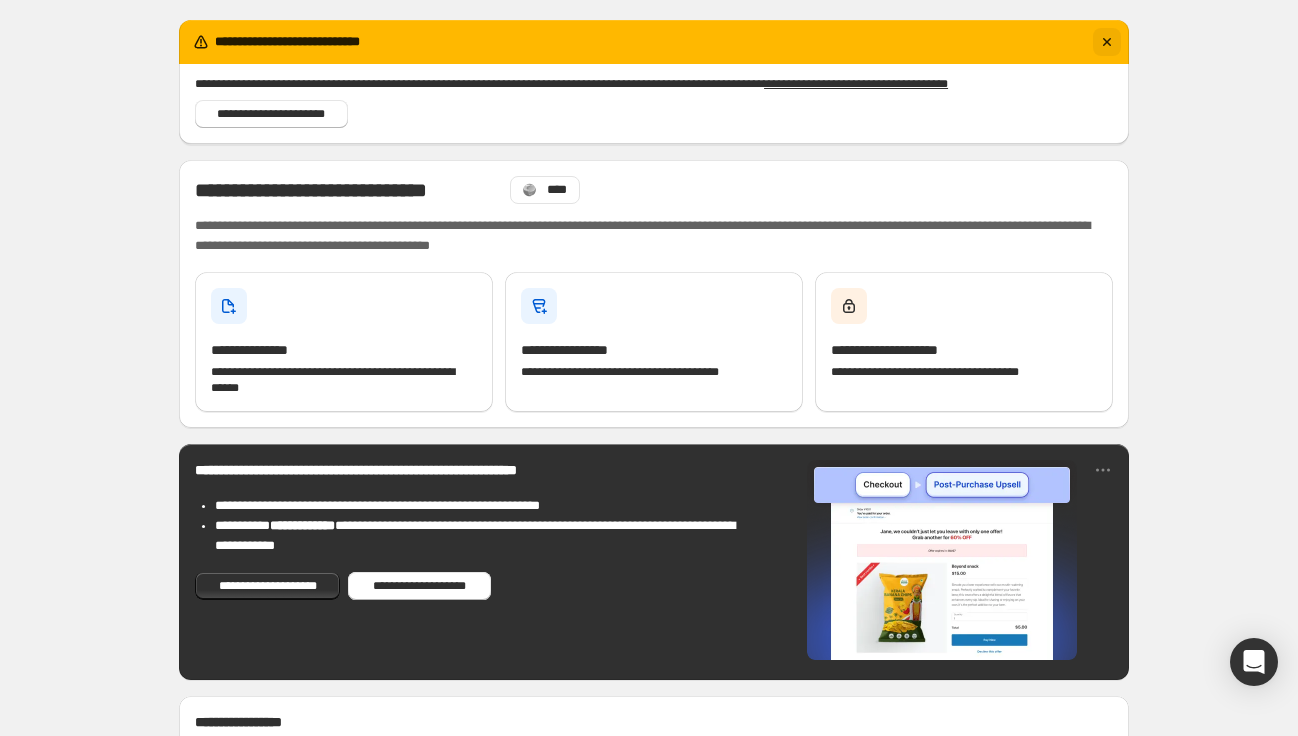 click 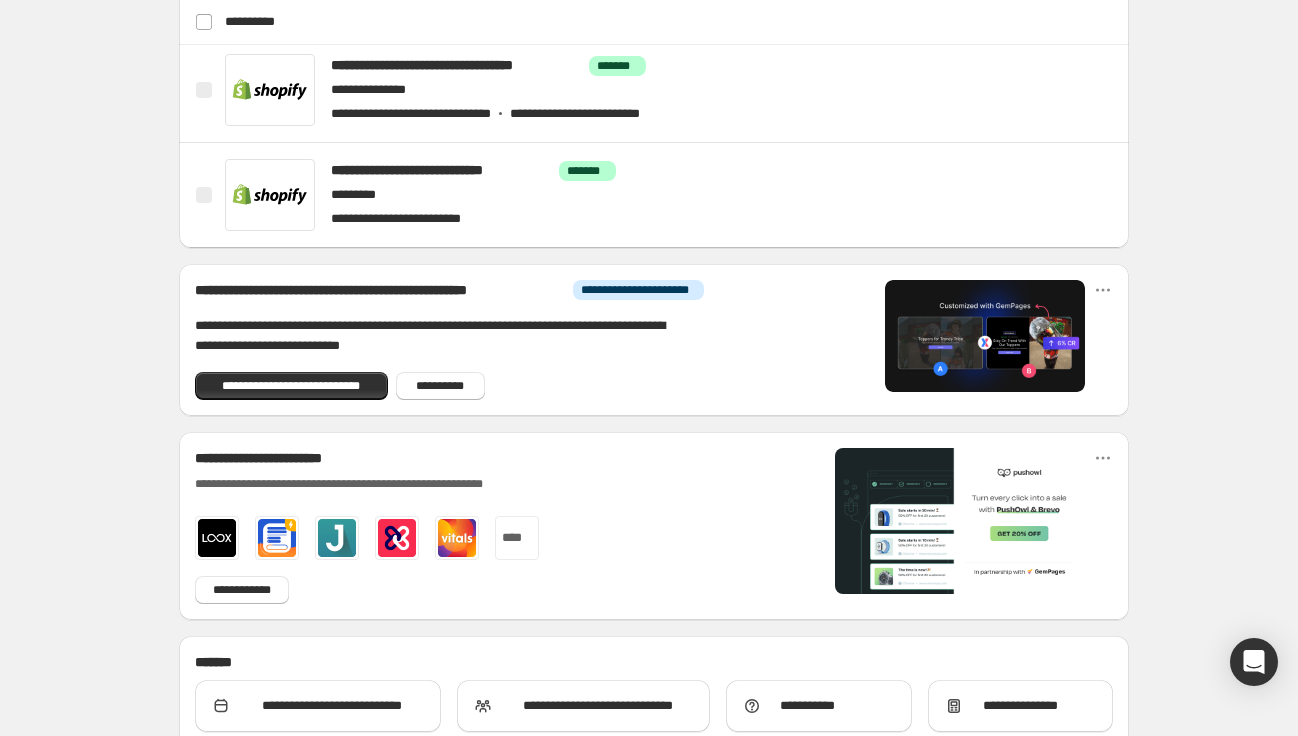 scroll, scrollTop: 870, scrollLeft: 0, axis: vertical 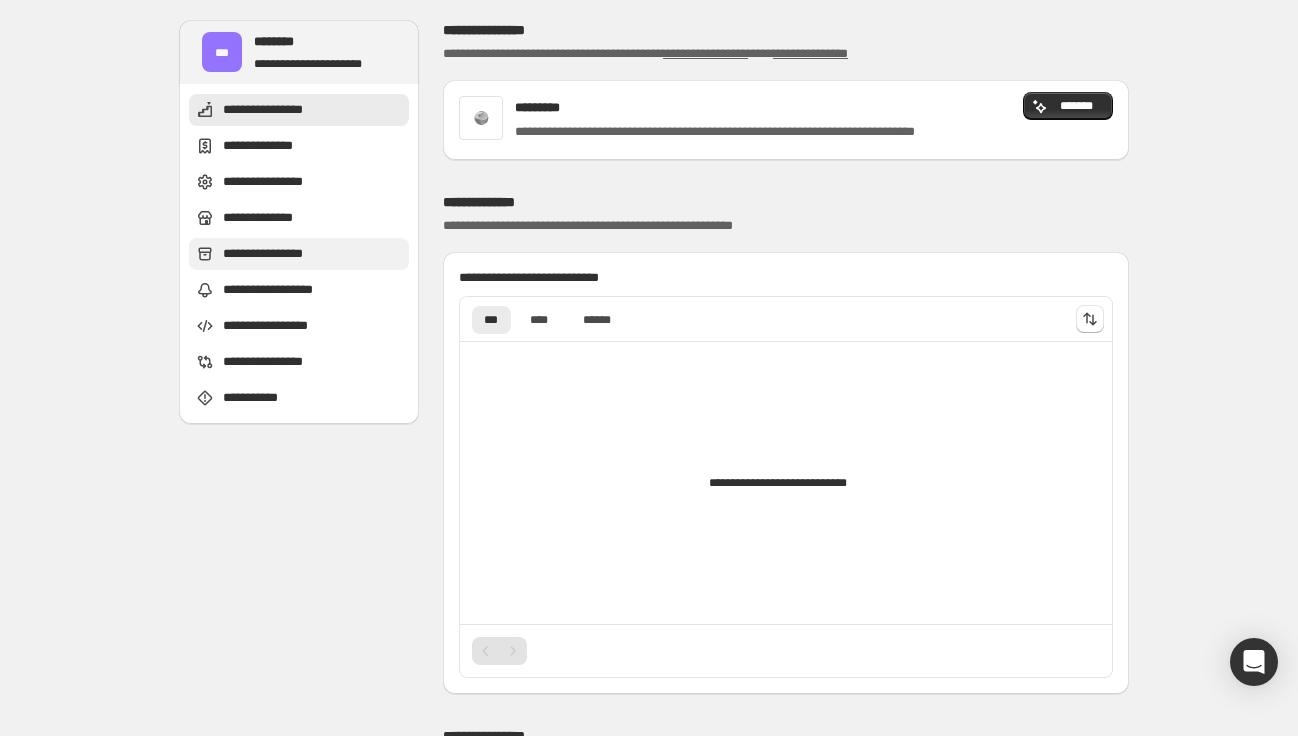 click on "**********" at bounding box center (299, 254) 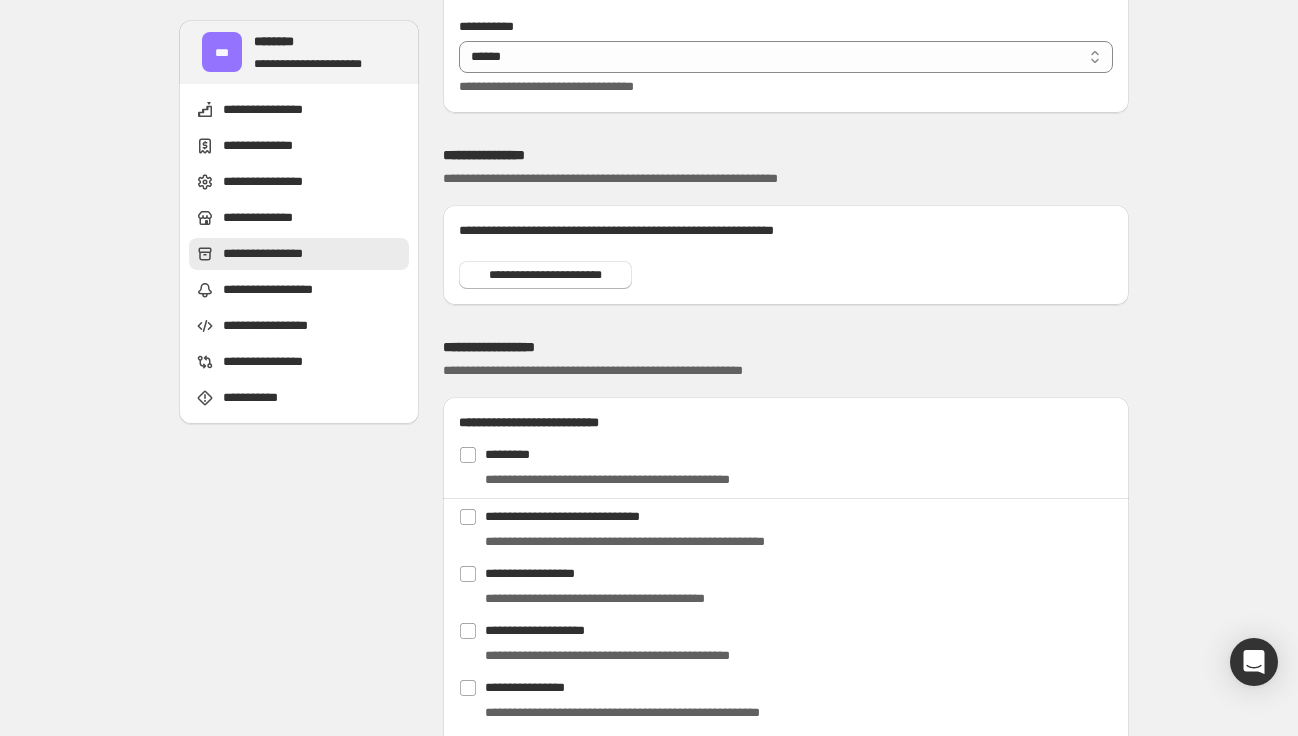 scroll, scrollTop: 1738, scrollLeft: 0, axis: vertical 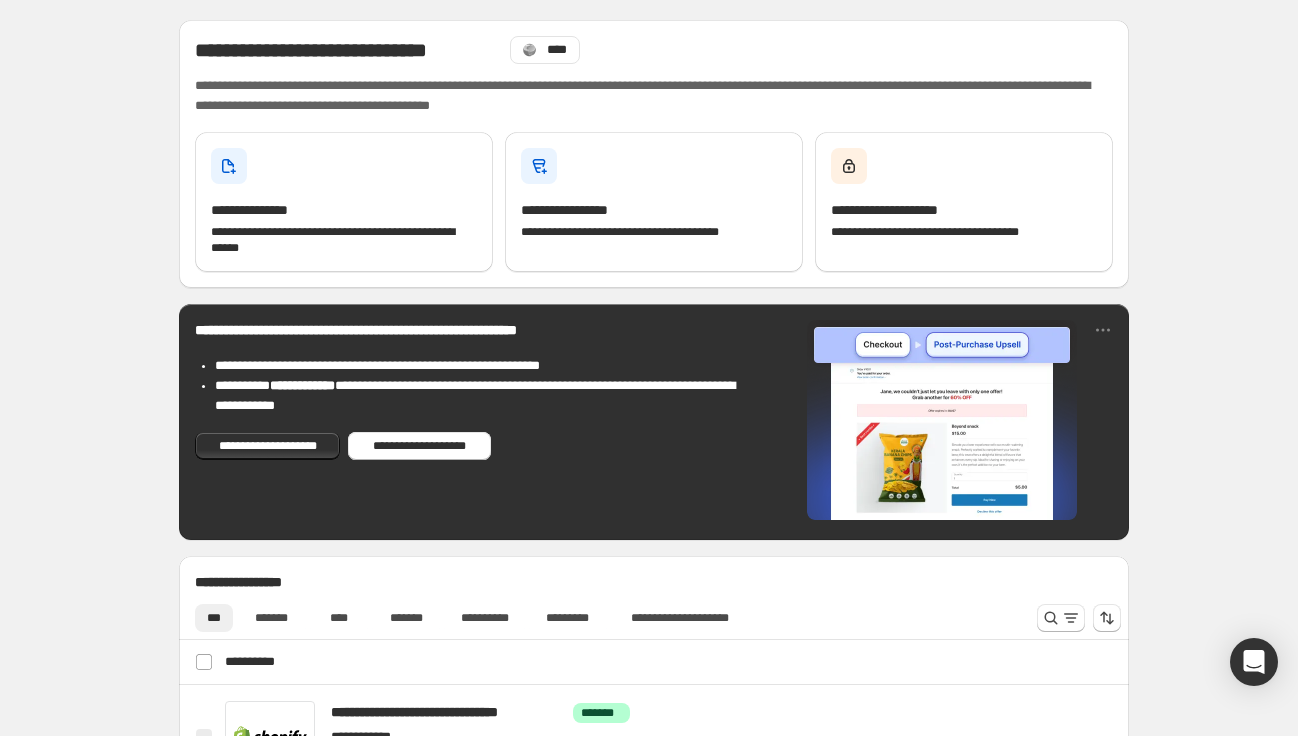 click on "**********" at bounding box center [654, 804] 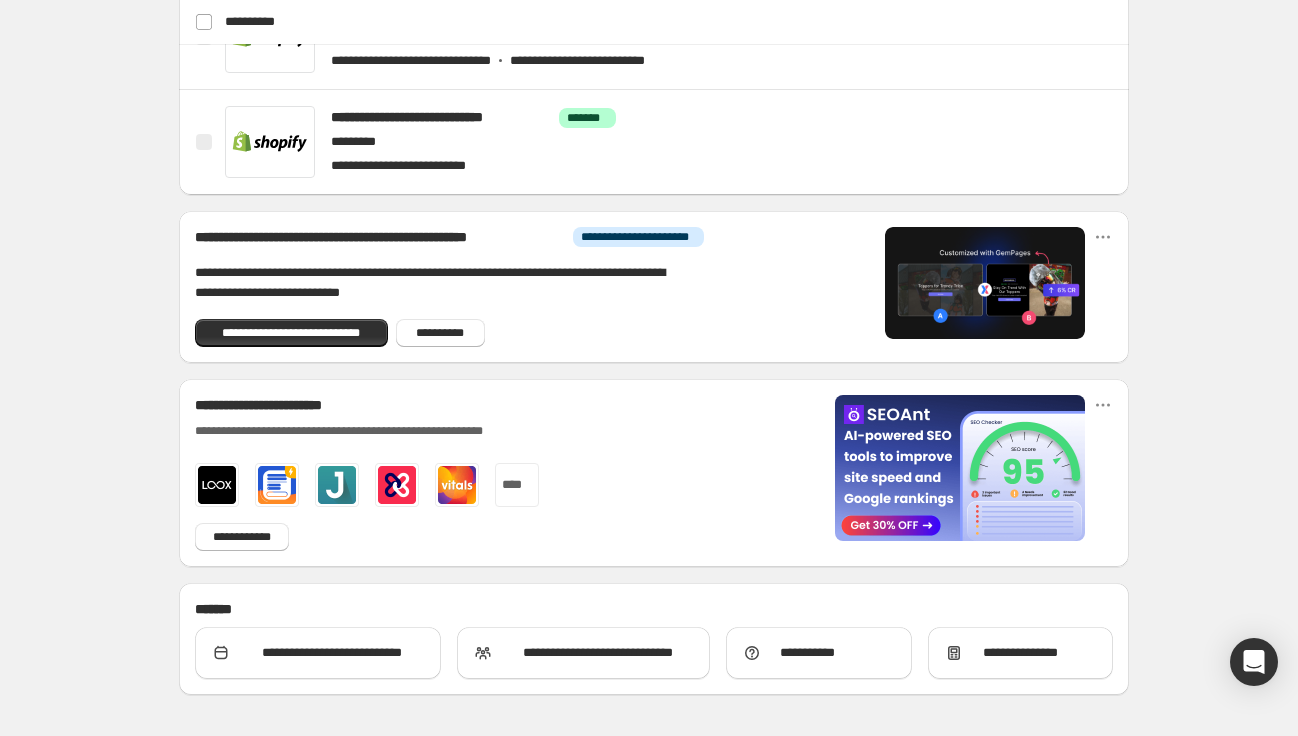 scroll, scrollTop: 870, scrollLeft: 0, axis: vertical 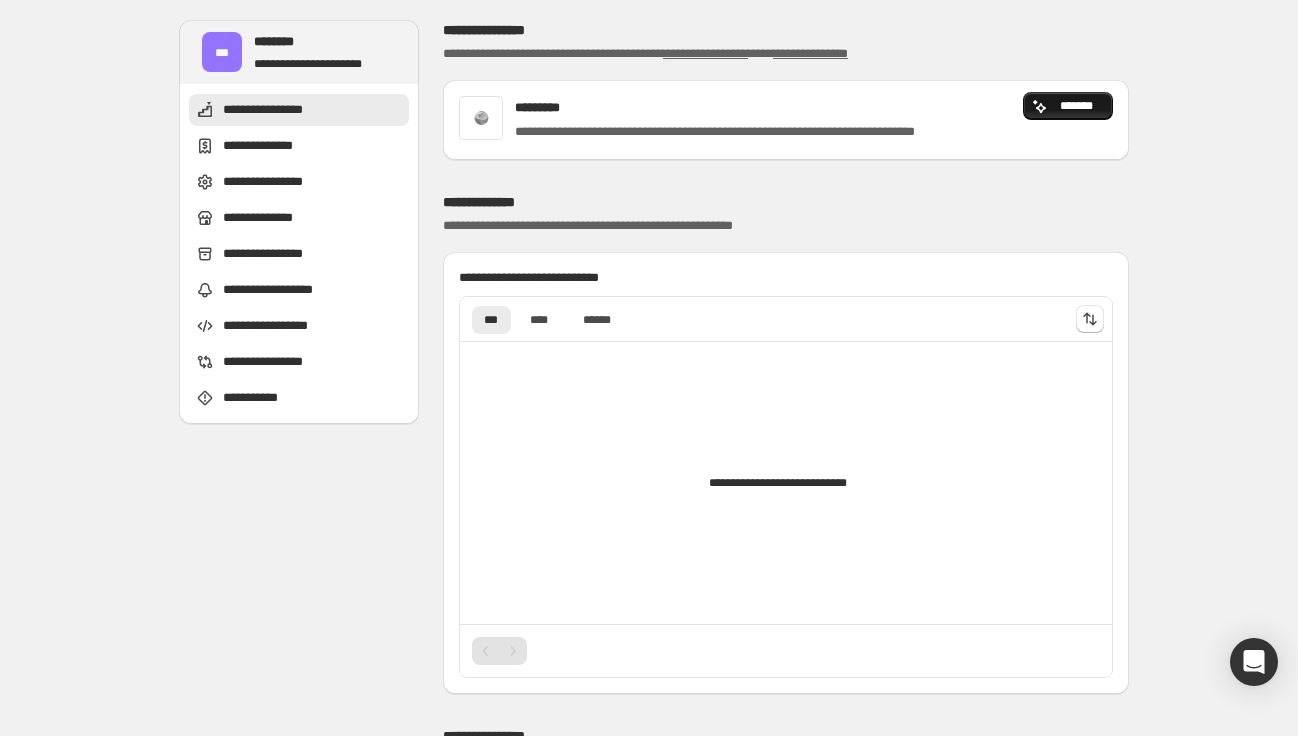 click on "*******" at bounding box center (1076, 106) 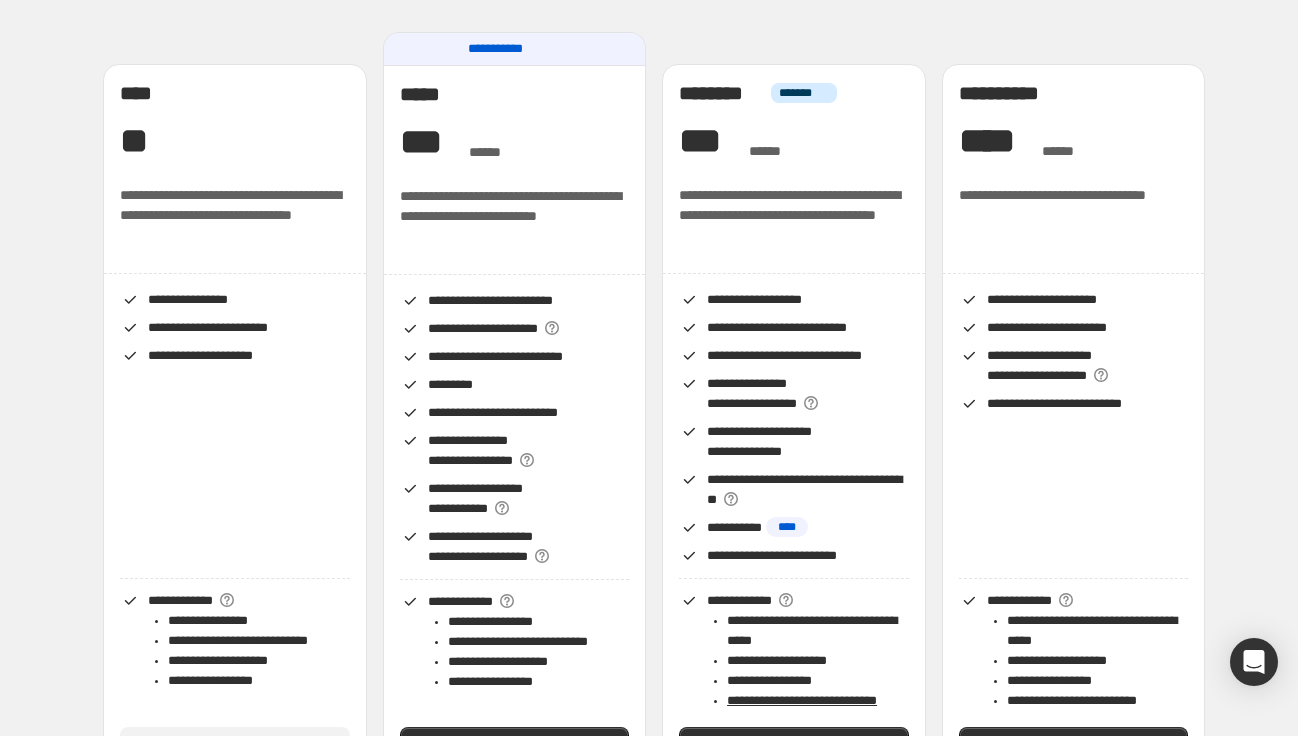 scroll, scrollTop: 355, scrollLeft: 0, axis: vertical 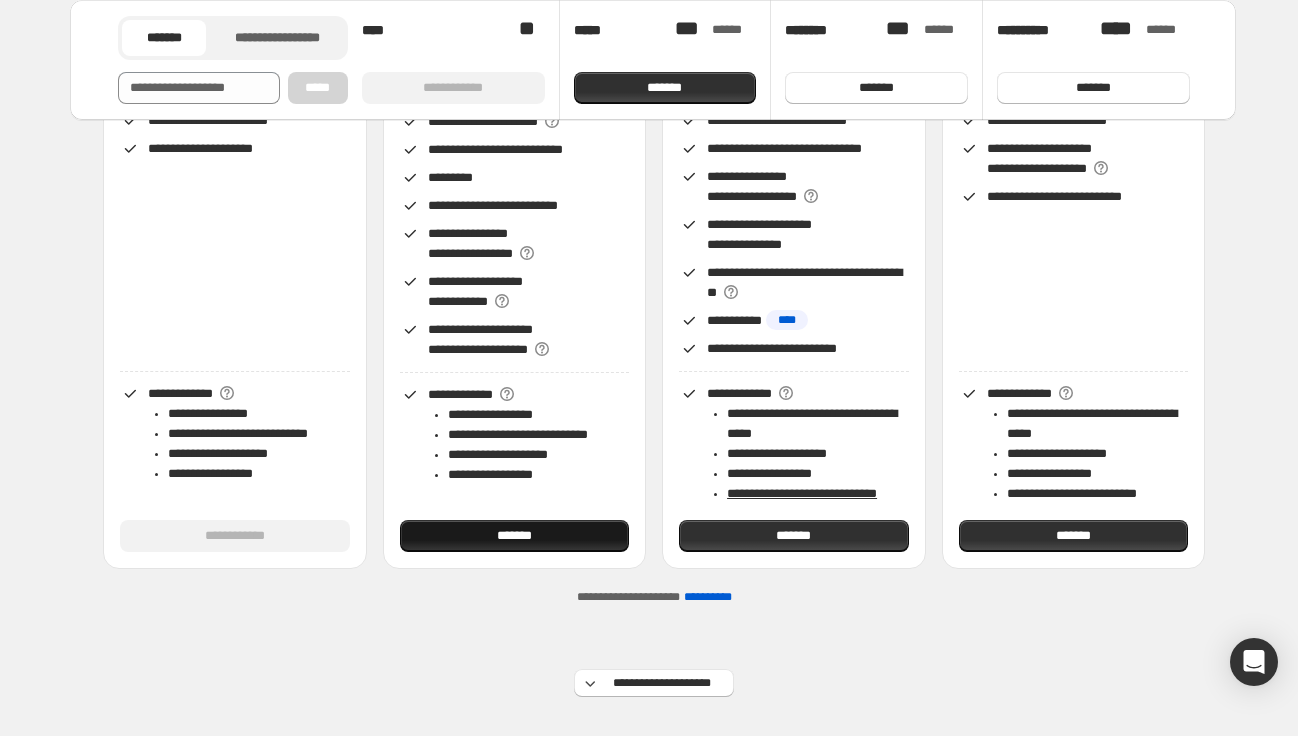 click on "*******" at bounding box center [514, 536] 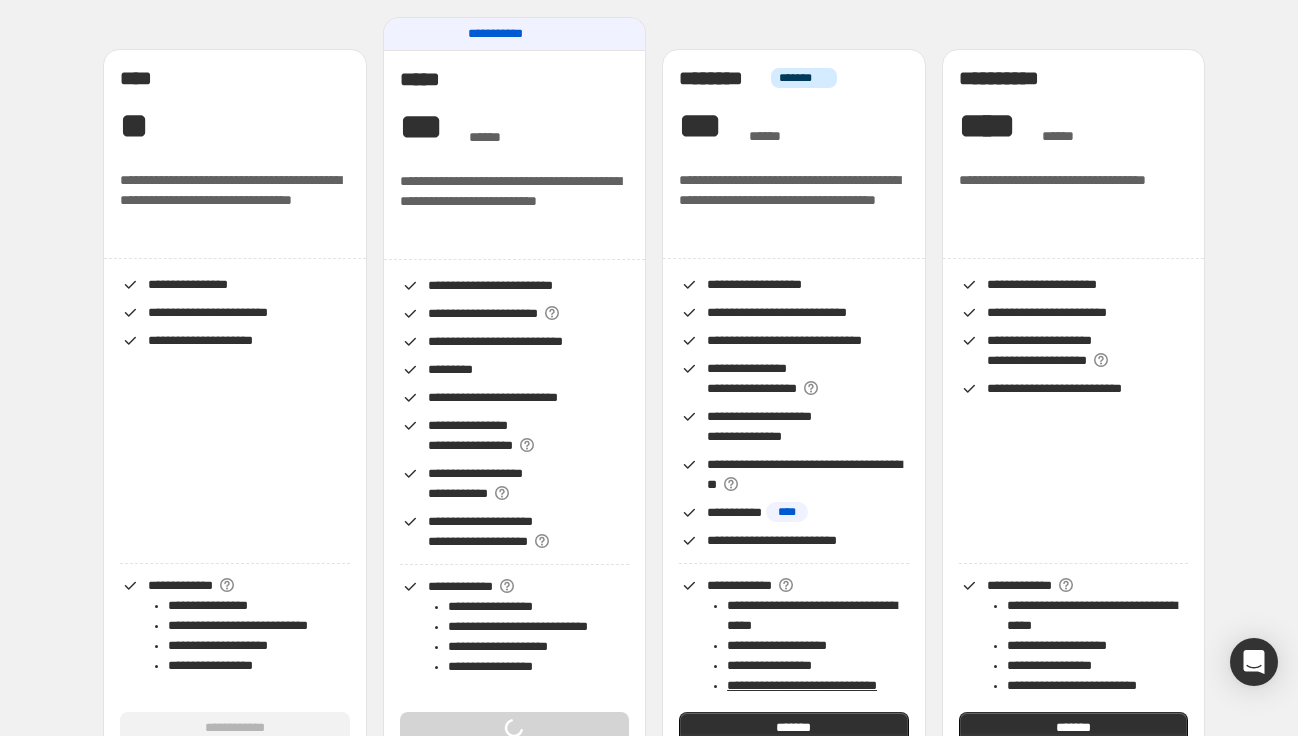 scroll, scrollTop: 0, scrollLeft: 0, axis: both 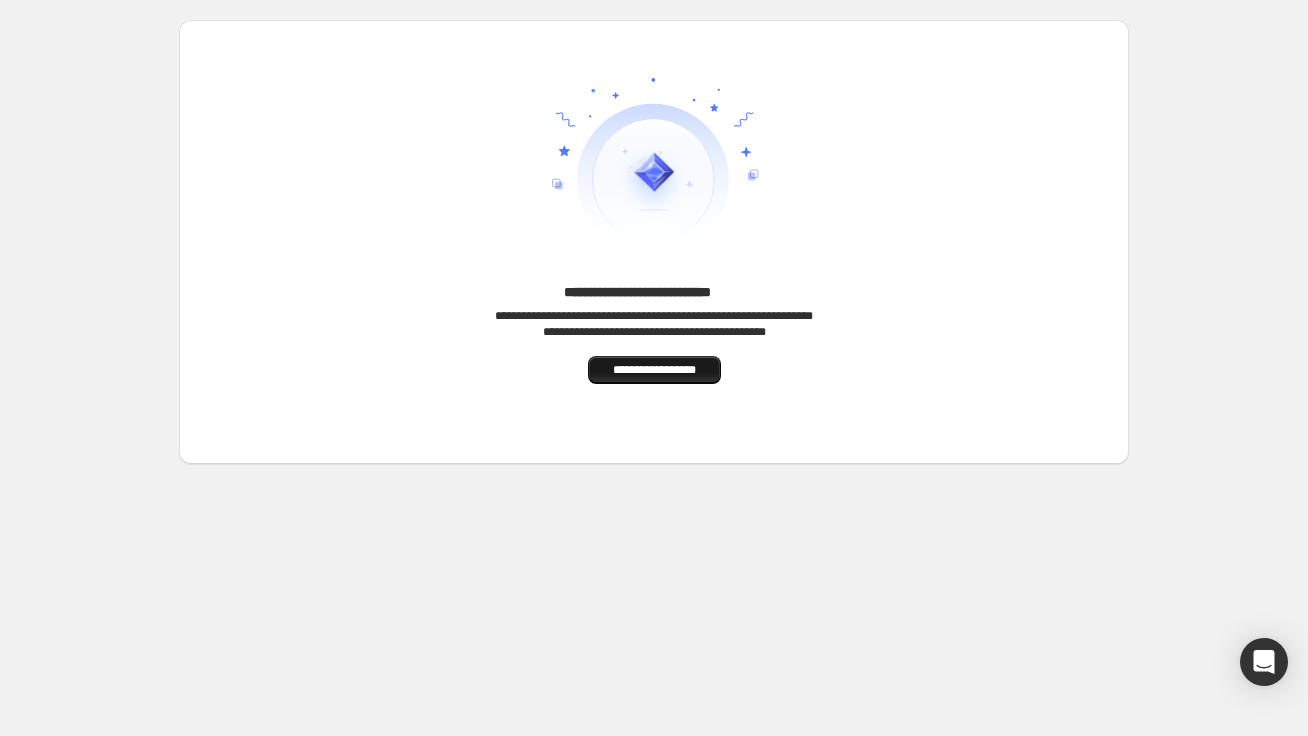 click on "**********" at bounding box center (654, 370) 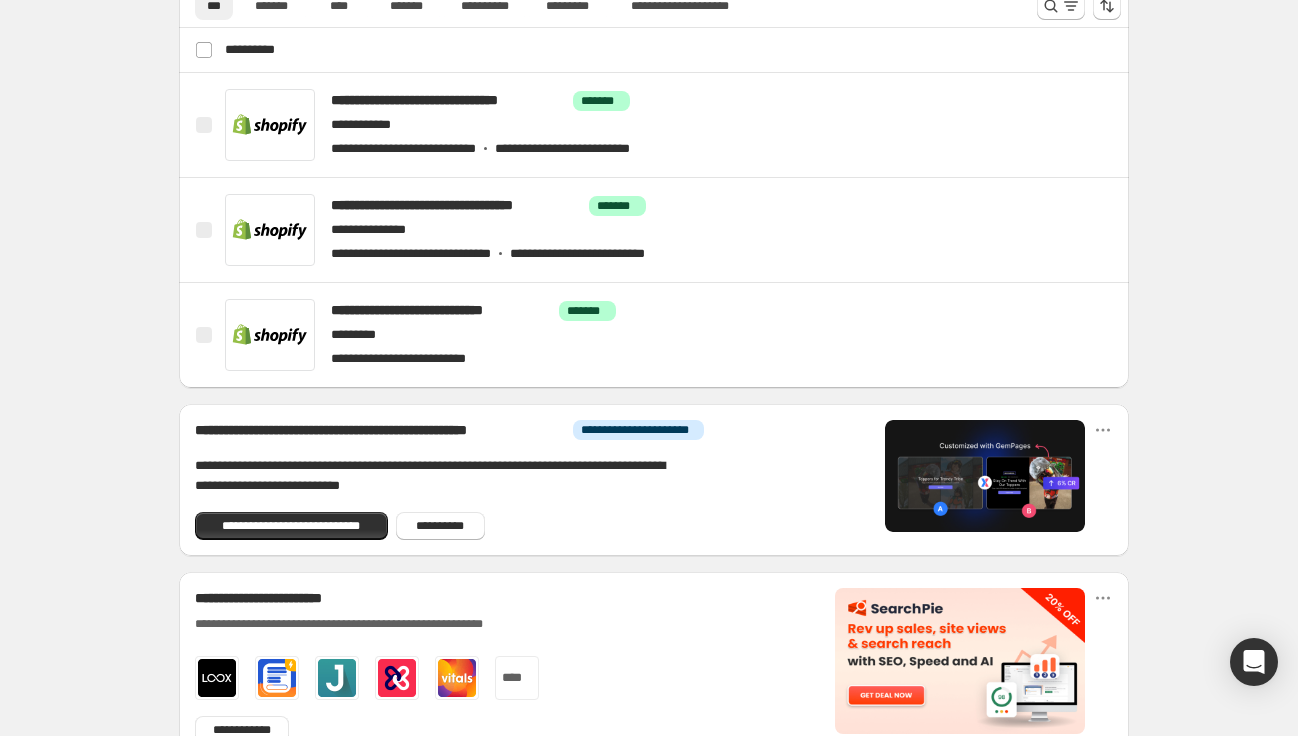 scroll, scrollTop: 1010, scrollLeft: 0, axis: vertical 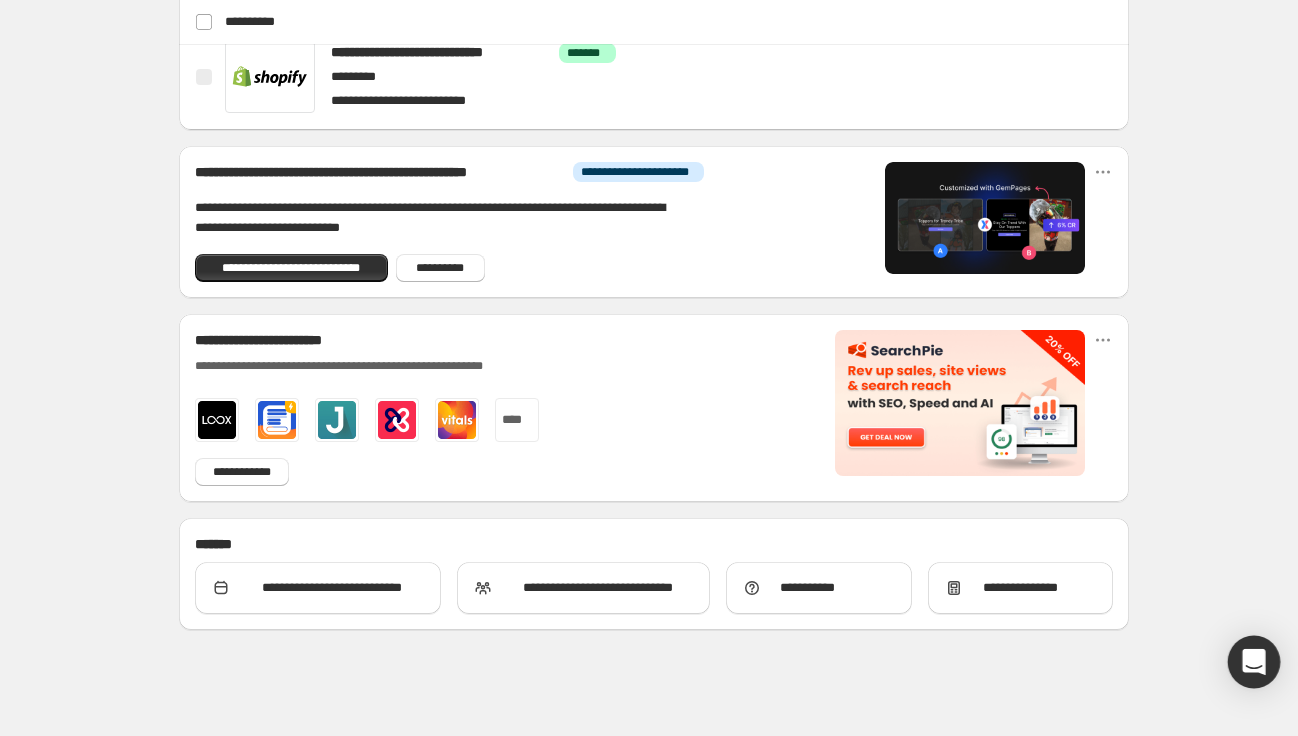 click at bounding box center [1254, 662] 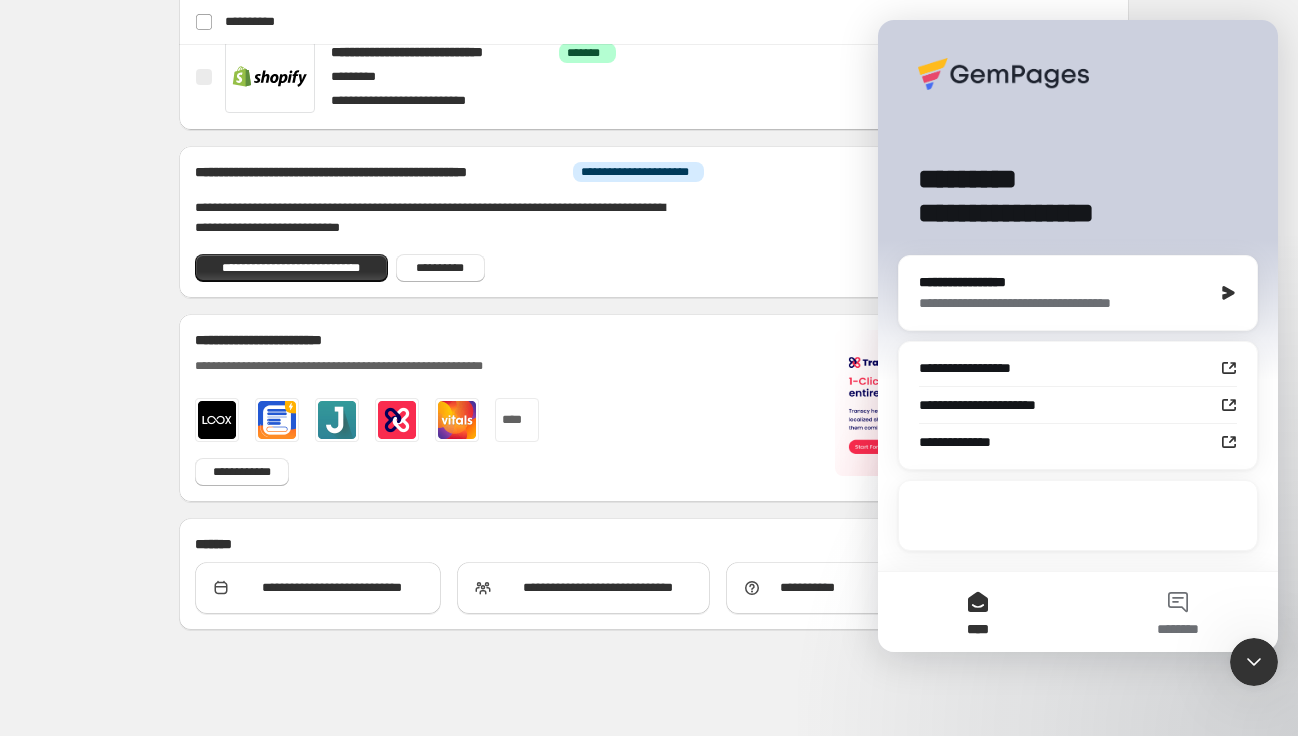 scroll, scrollTop: 0, scrollLeft: 0, axis: both 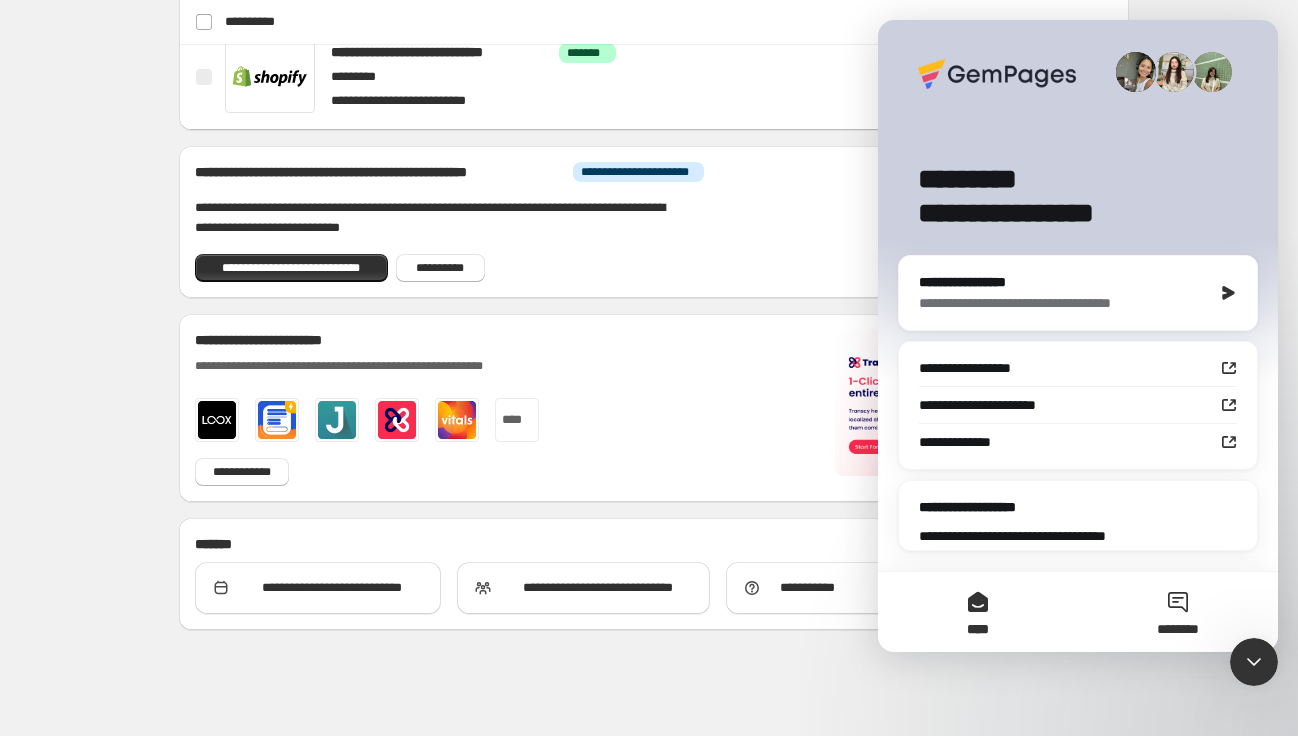 click on "********" at bounding box center [1178, 612] 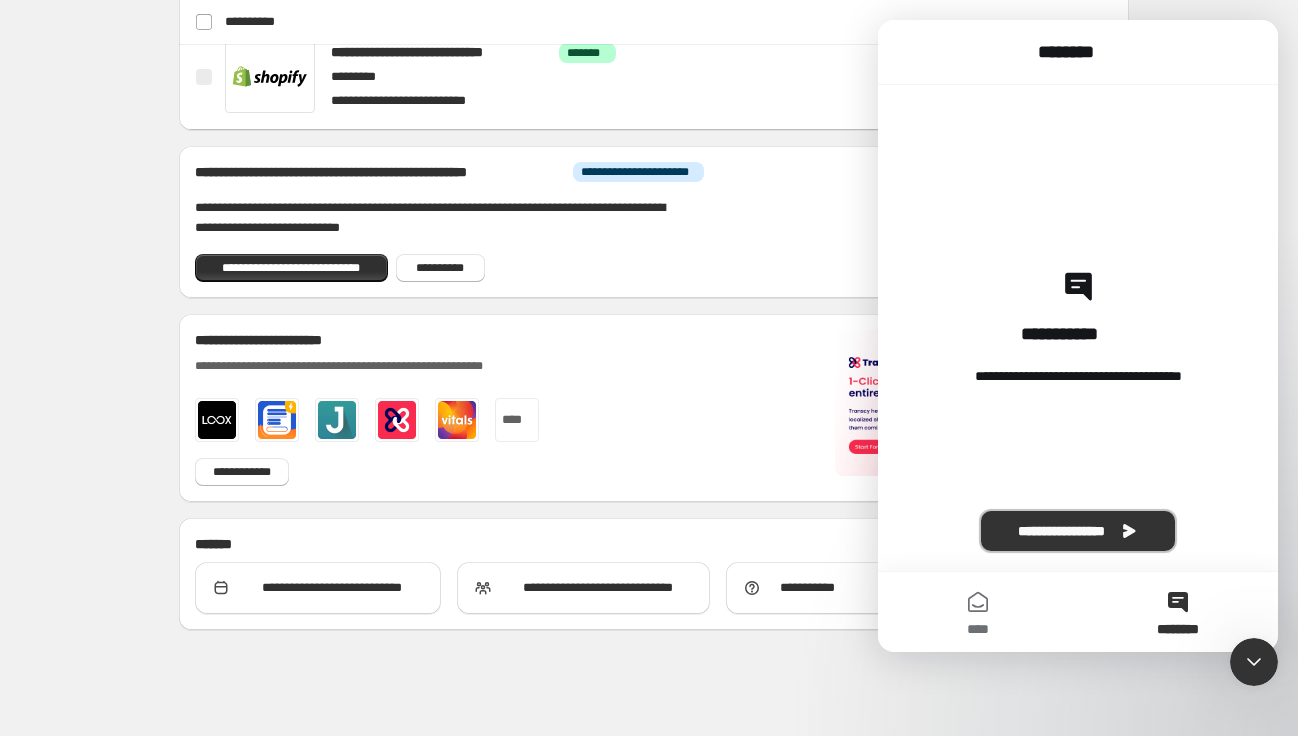 click on "**********" at bounding box center (1078, 531) 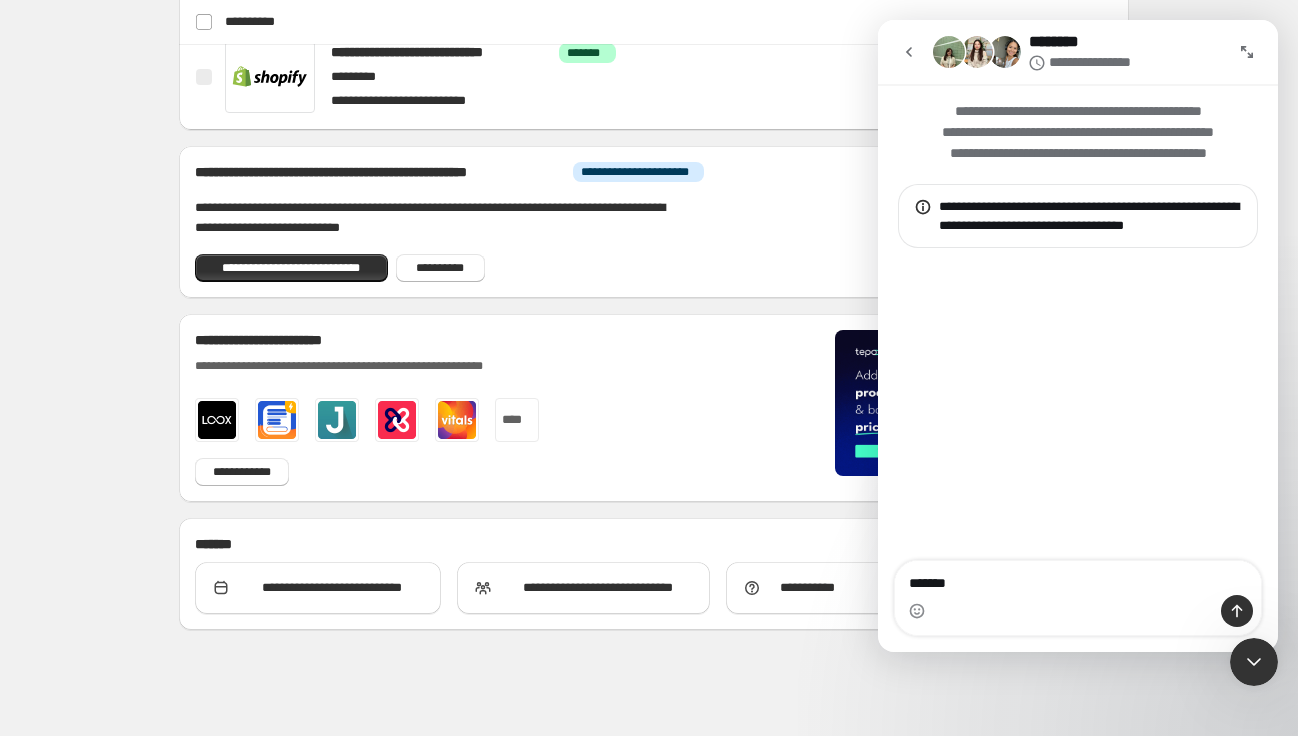 type on "*****" 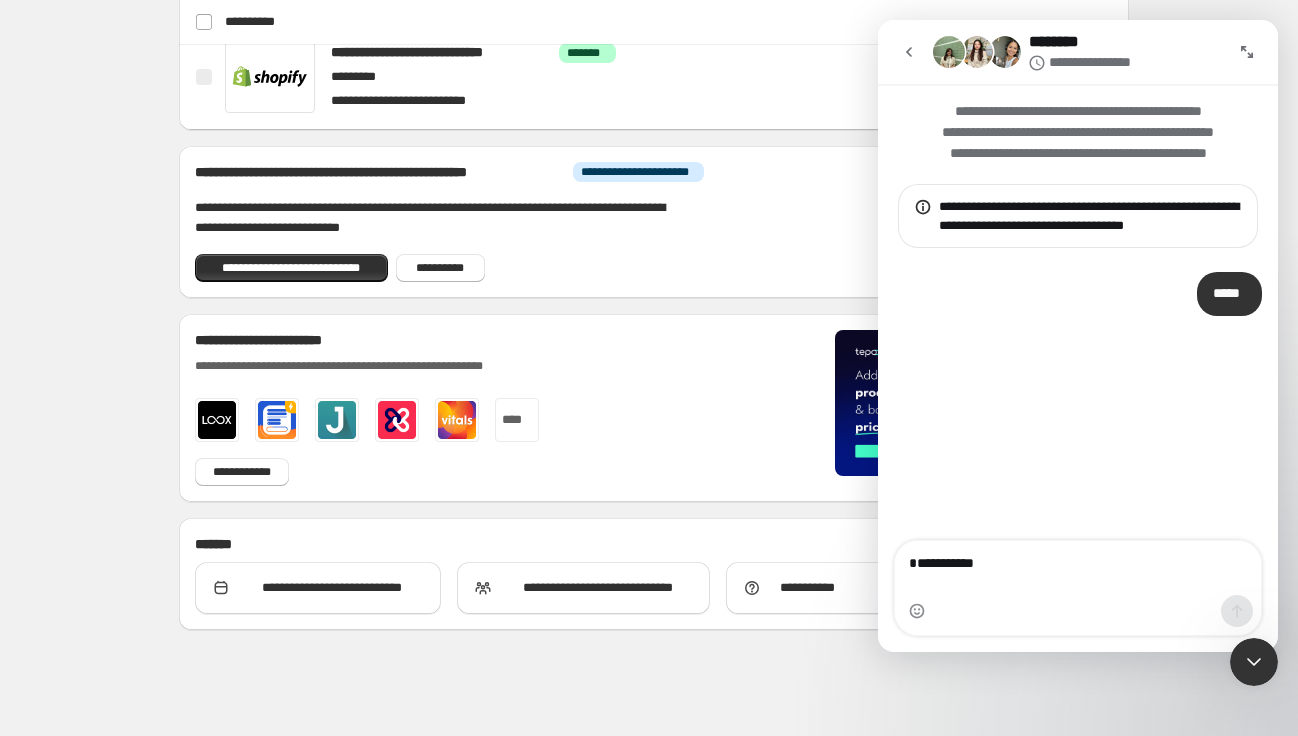 type on "**********" 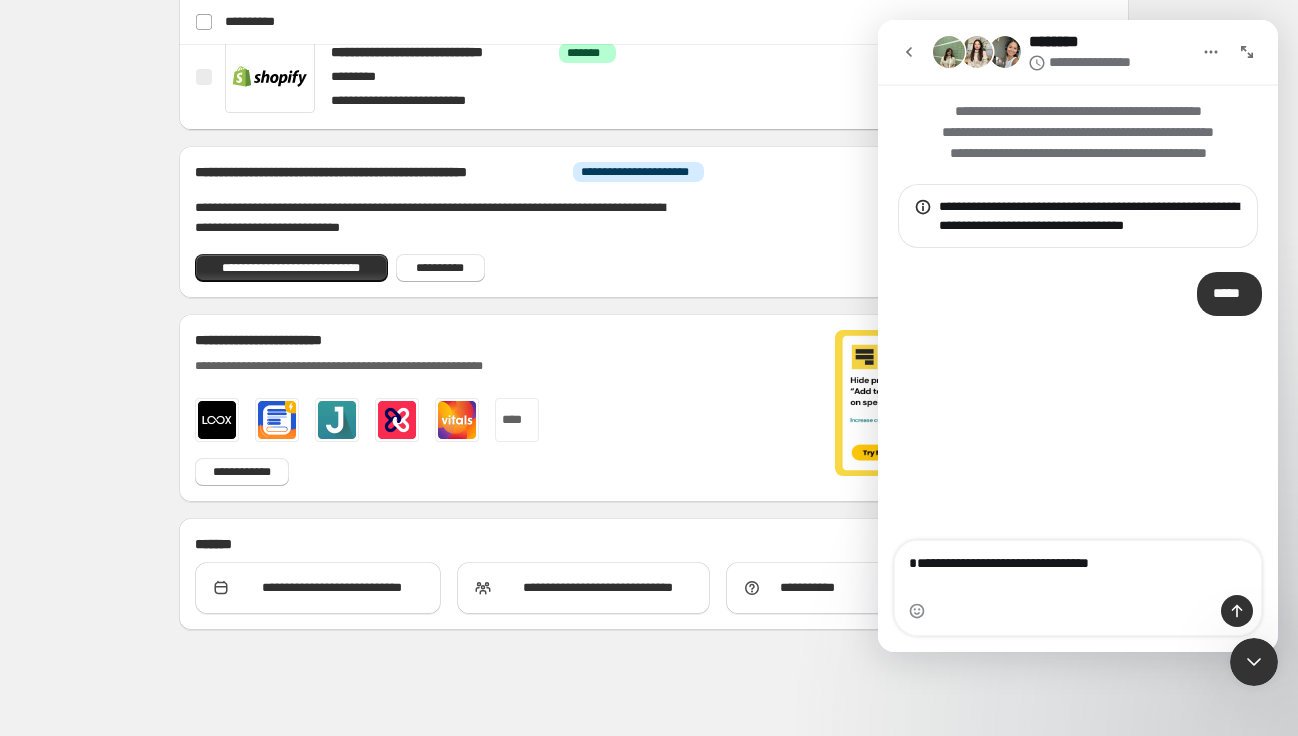 type on "**********" 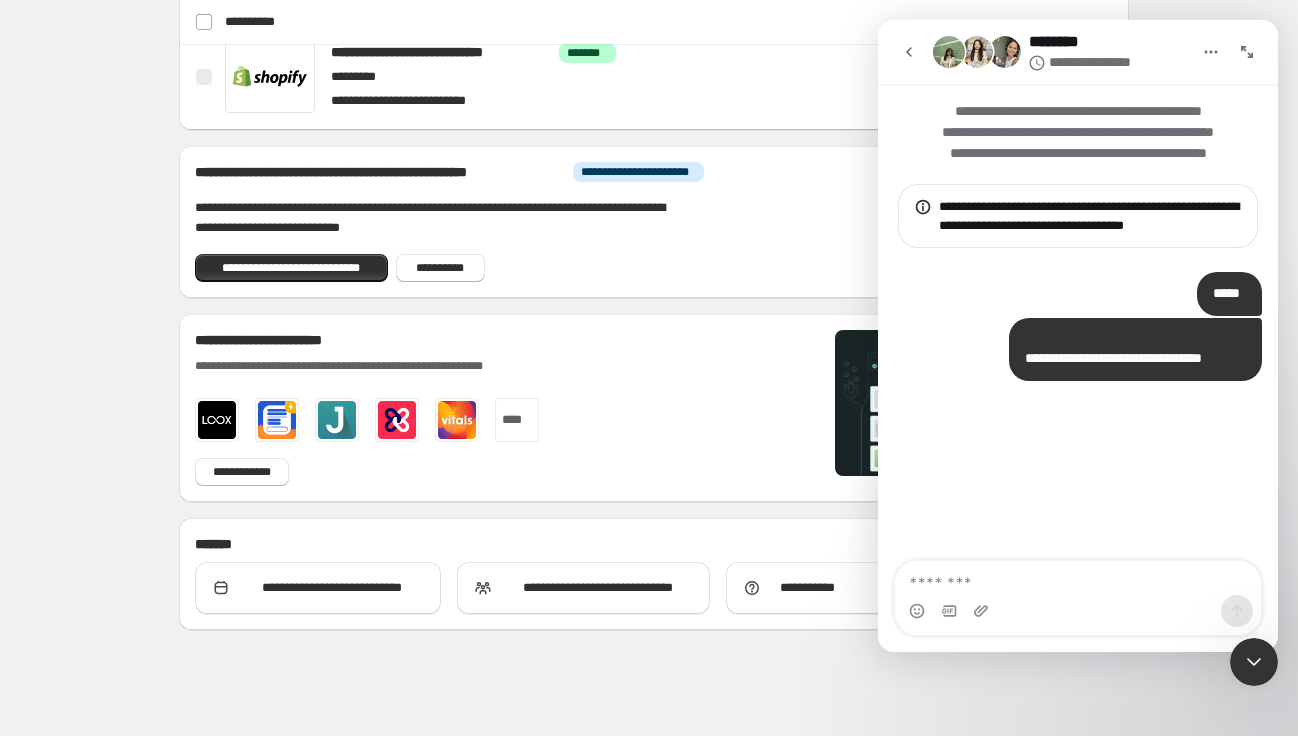 type 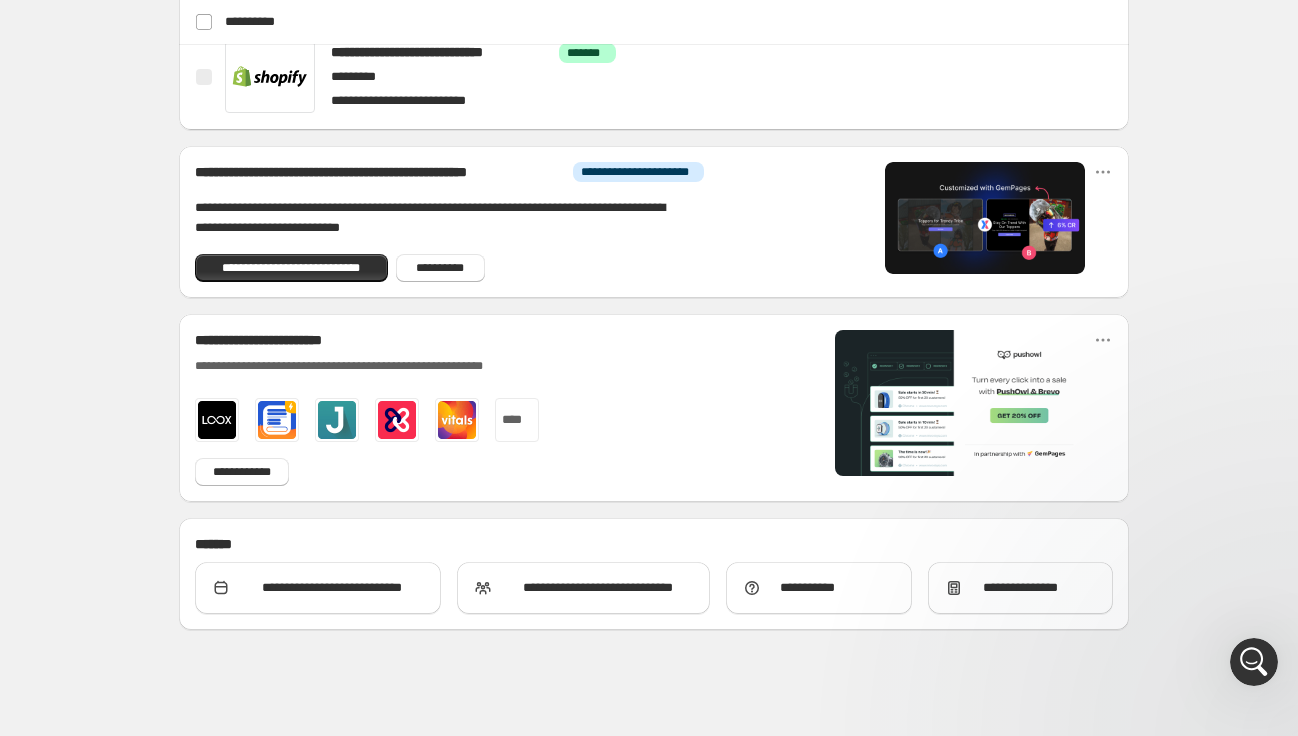 scroll, scrollTop: 0, scrollLeft: 0, axis: both 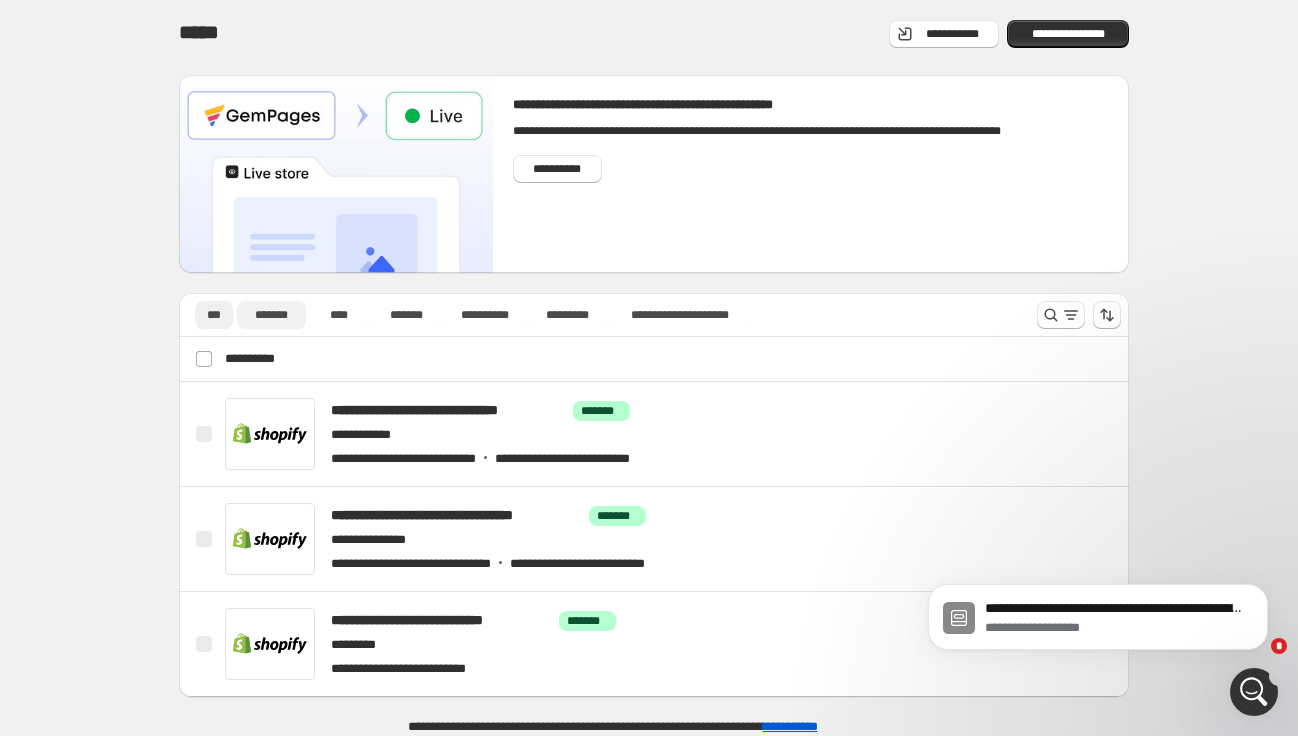 click on "*******" at bounding box center (271, 315) 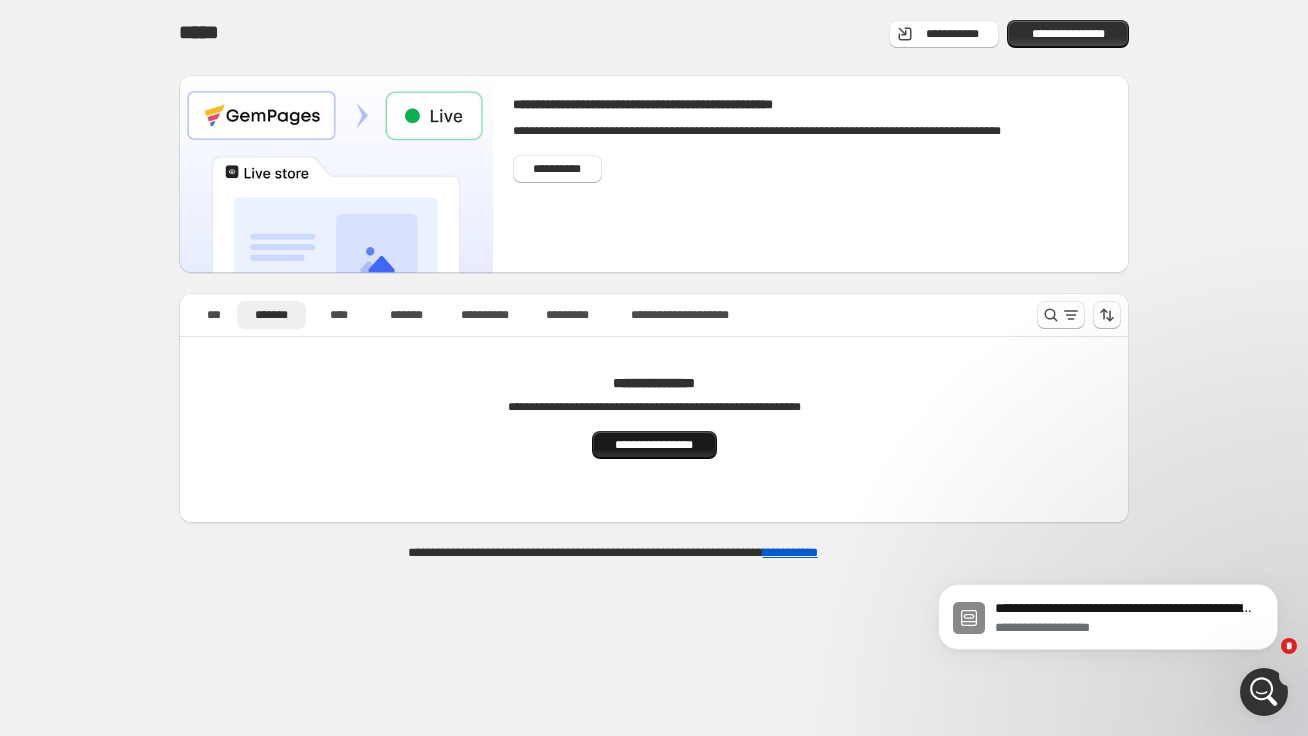 click on "**********" at bounding box center [654, 445] 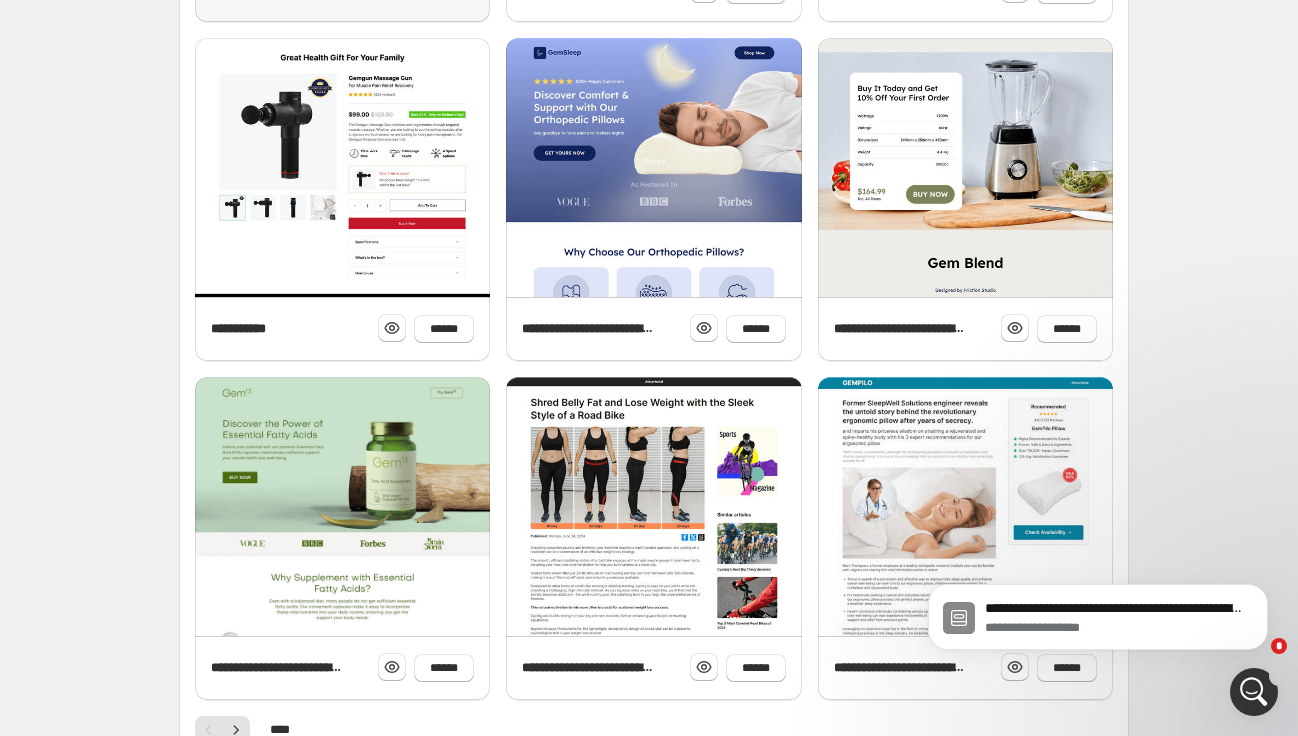 scroll, scrollTop: 703, scrollLeft: 0, axis: vertical 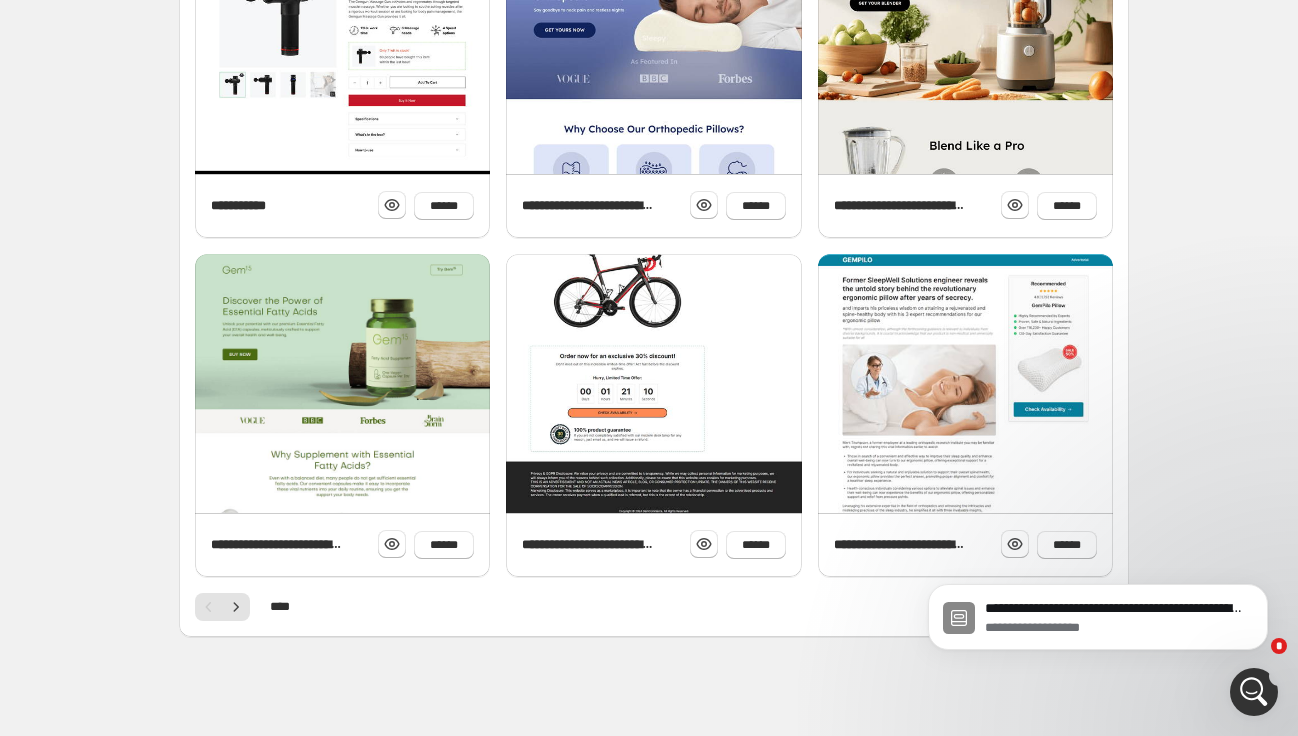 click at bounding box center [653, -306] 